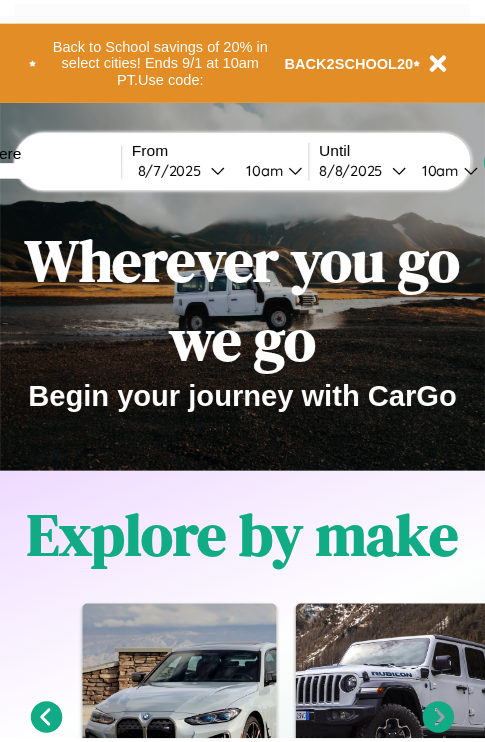 scroll, scrollTop: 0, scrollLeft: 0, axis: both 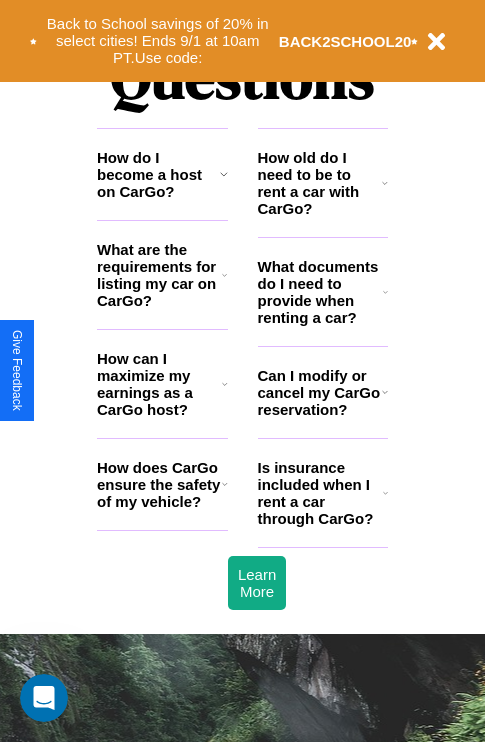 click 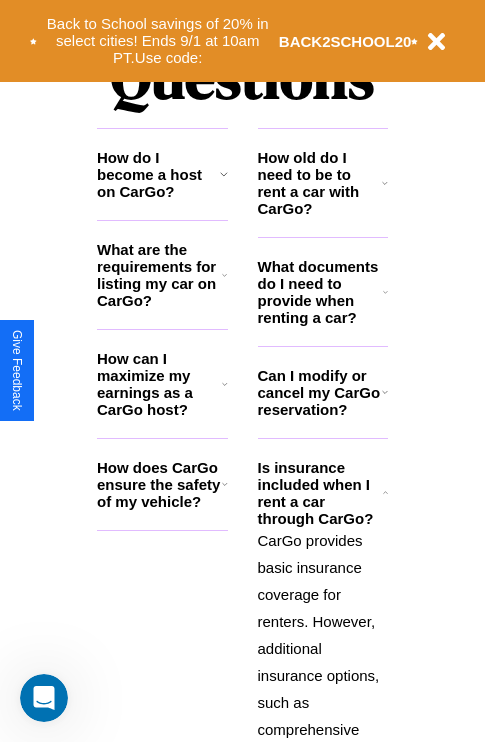 click 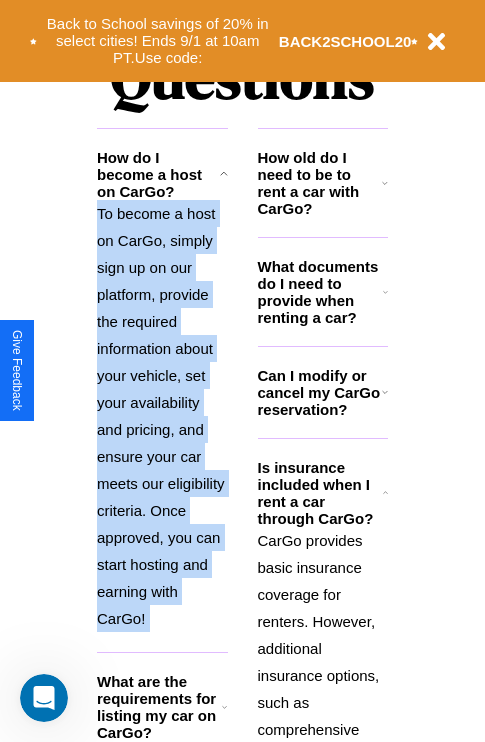 click 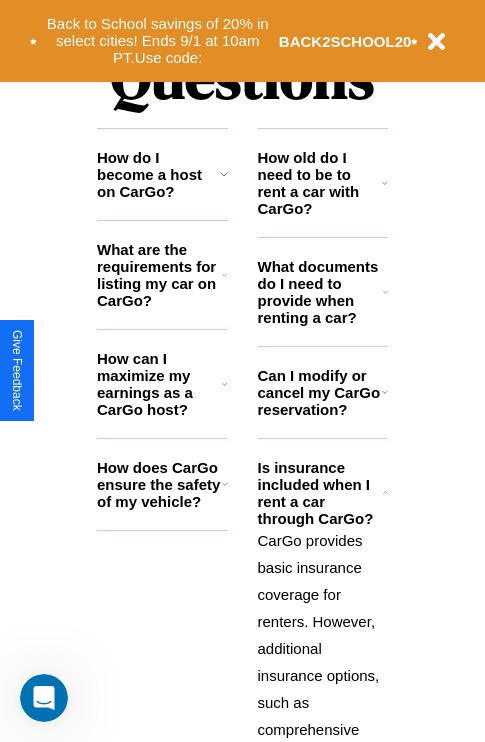 click on "How can I maximize my earnings as a CarGo host?" at bounding box center (159, 384) 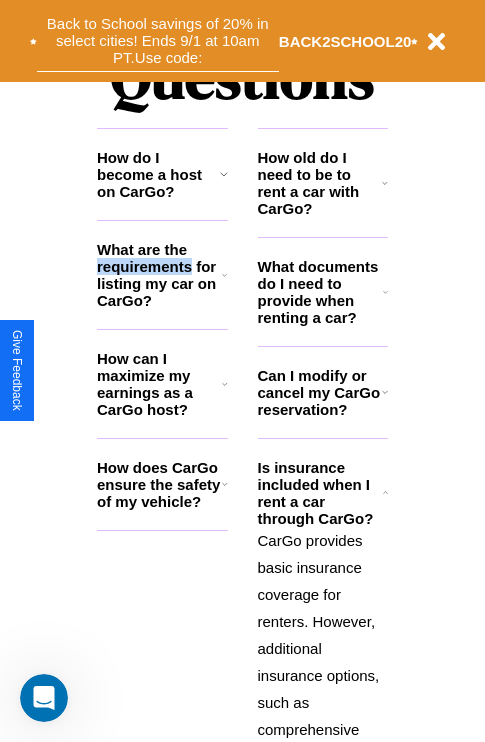 click on "Back to School savings of 20% in select cities! Ends 9/1 at 10am PT.  Use code:" at bounding box center (158, 41) 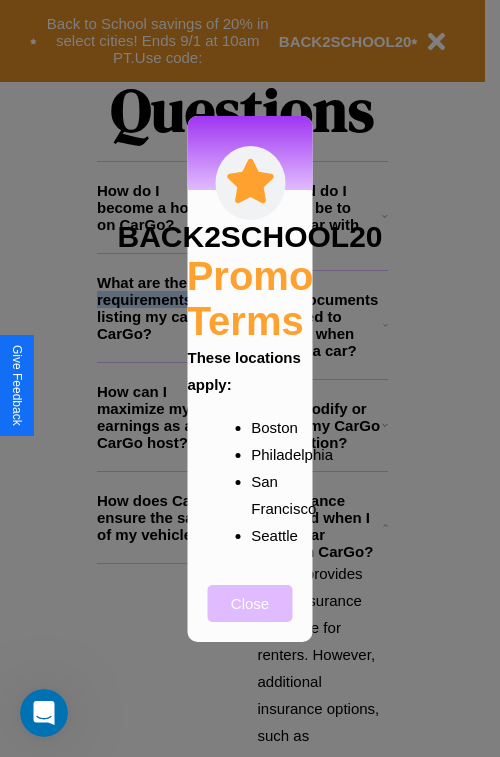 click on "Close" at bounding box center [250, 603] 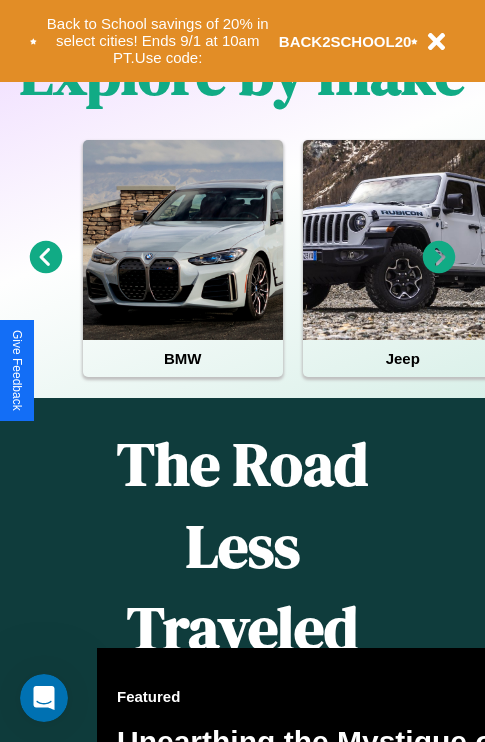 scroll, scrollTop: 308, scrollLeft: 0, axis: vertical 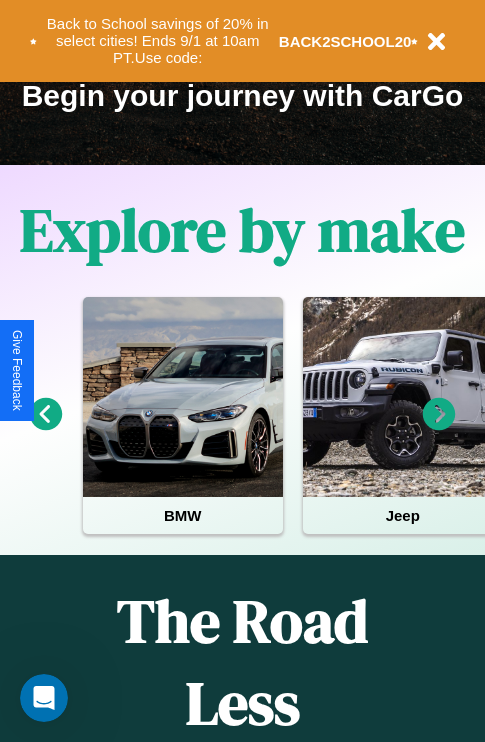 click 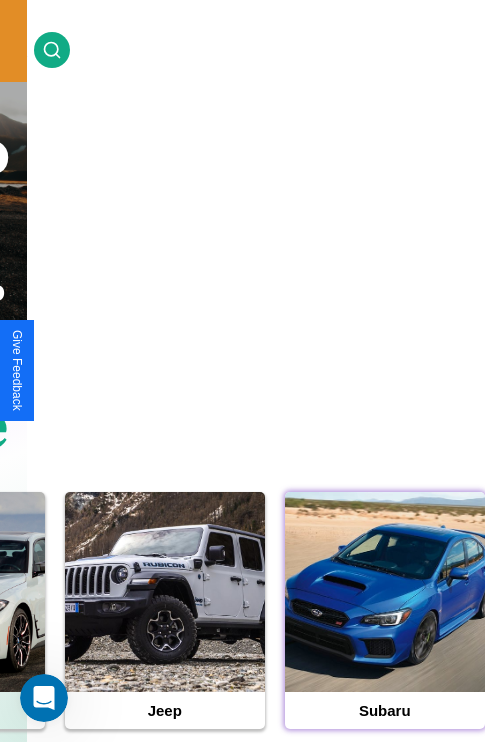 click at bounding box center [385, 592] 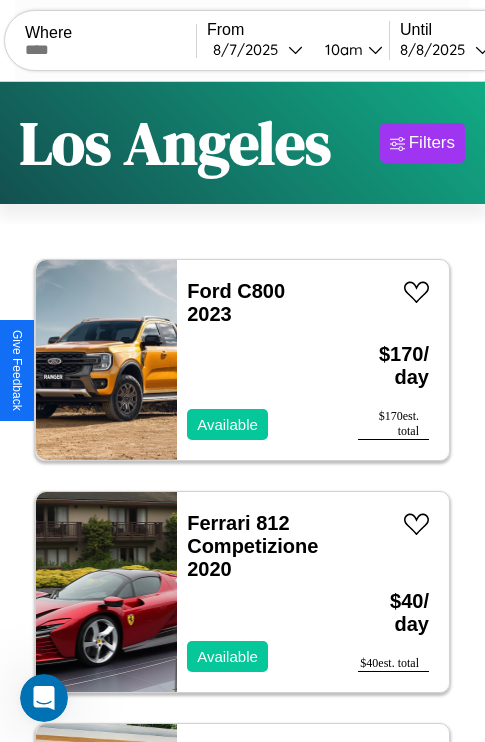 scroll, scrollTop: 95, scrollLeft: 0, axis: vertical 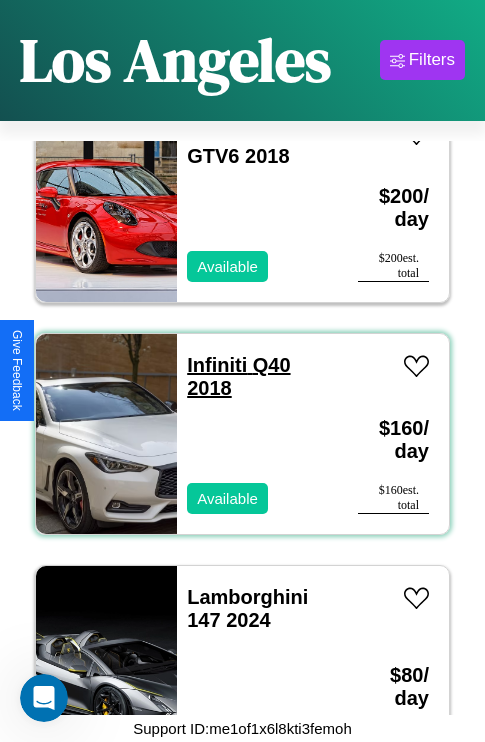 click on "Infiniti   Q40   2018" at bounding box center (238, 376) 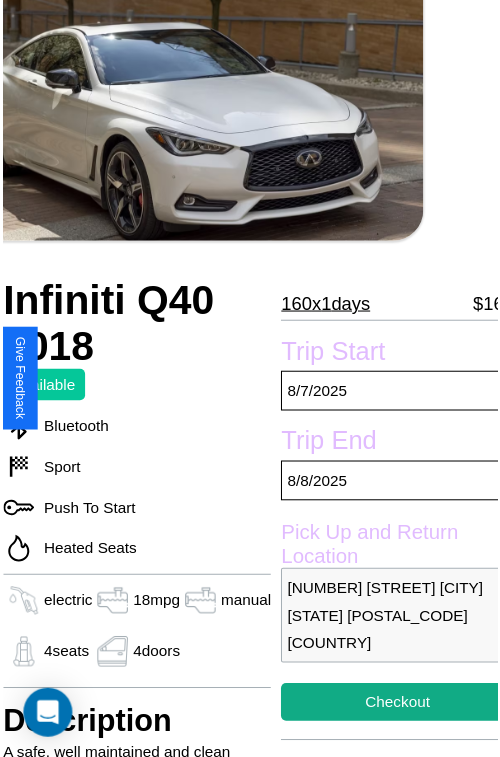 scroll, scrollTop: 130, scrollLeft: 80, axis: both 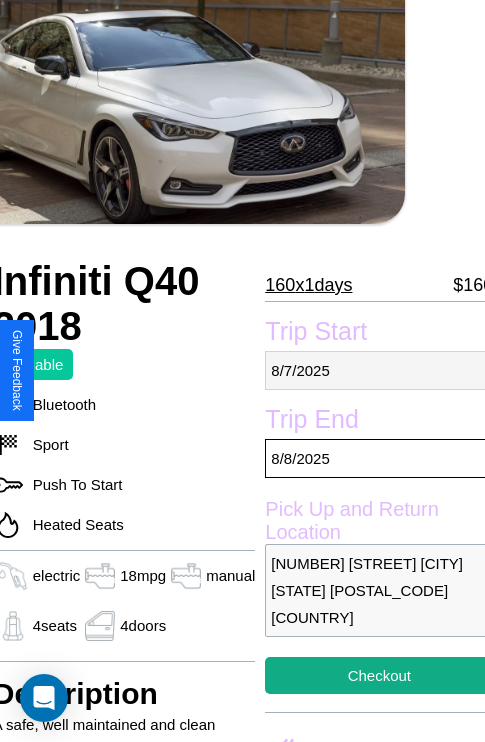 click on "8 / 7 / 2025" at bounding box center [379, 370] 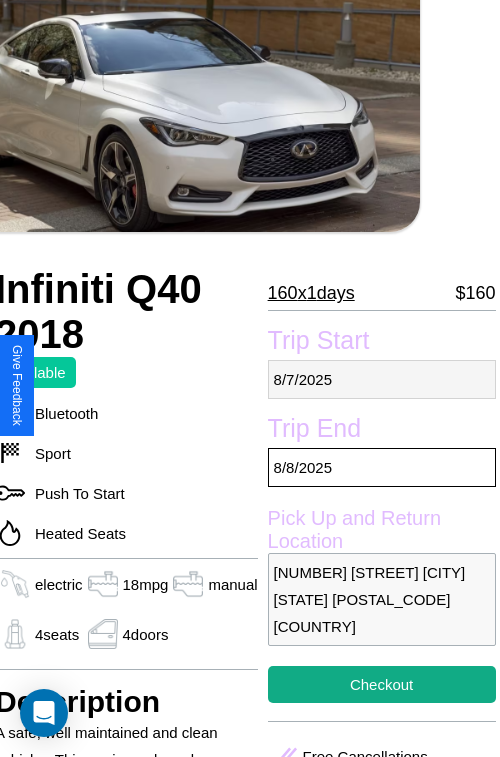 select on "*" 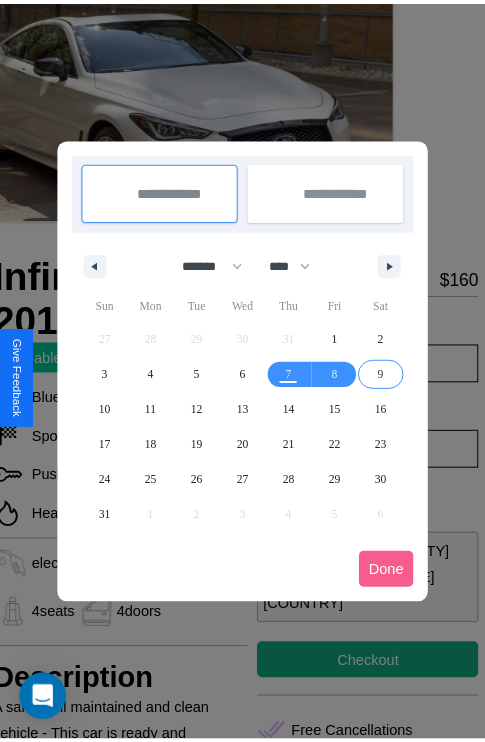 scroll, scrollTop: 0, scrollLeft: 80, axis: horizontal 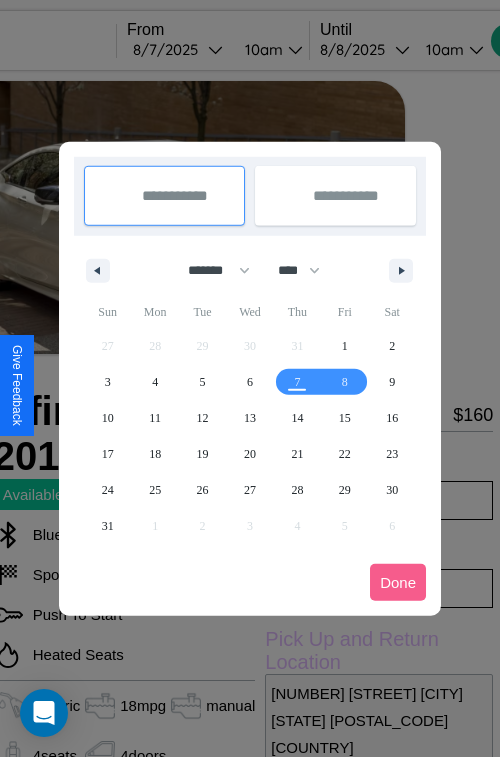 click at bounding box center (250, 378) 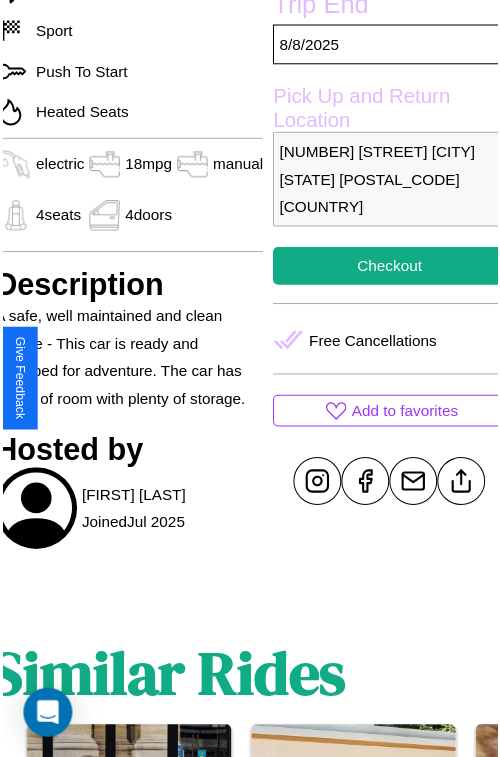 scroll, scrollTop: 550, scrollLeft: 80, axis: both 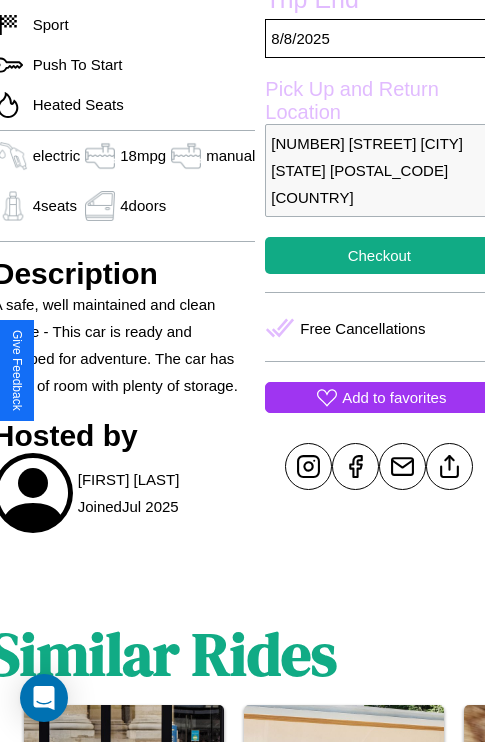 click on "Add to favorites" at bounding box center [394, 397] 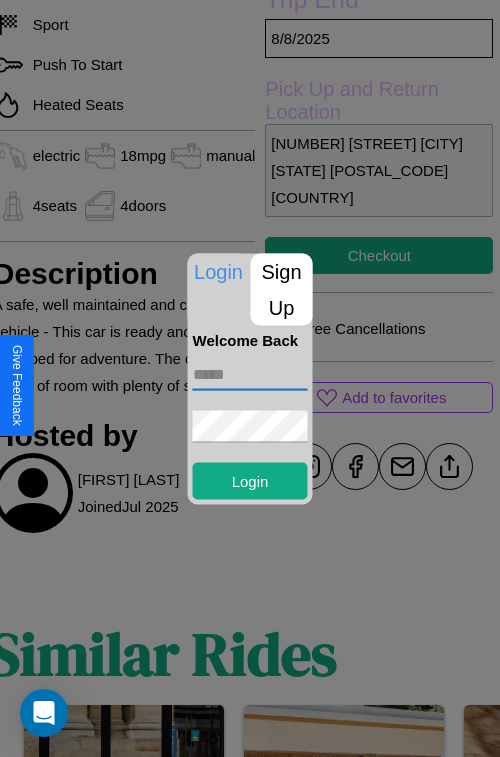 click at bounding box center [250, 374] 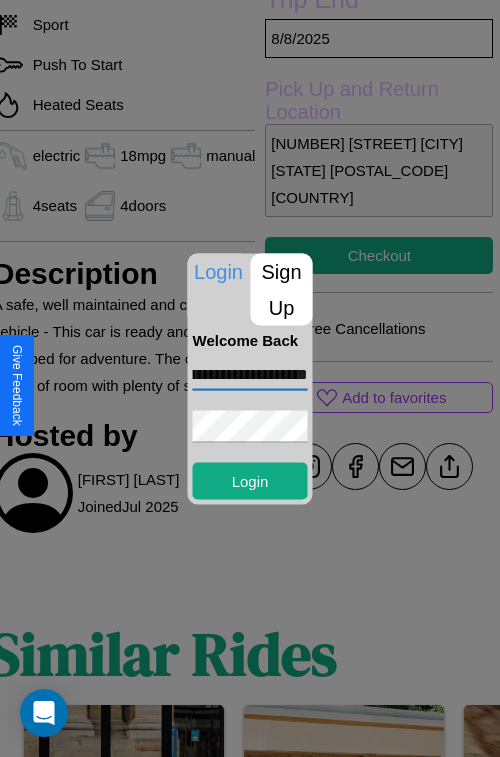 scroll, scrollTop: 0, scrollLeft: 81, axis: horizontal 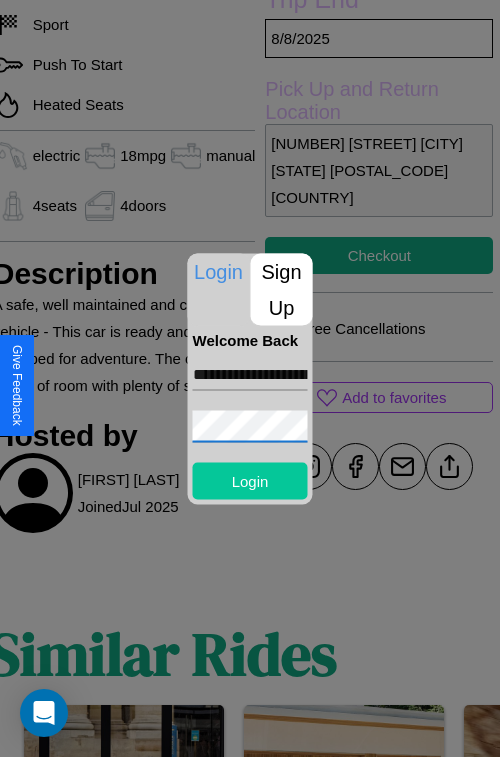 click on "Login" at bounding box center (250, 480) 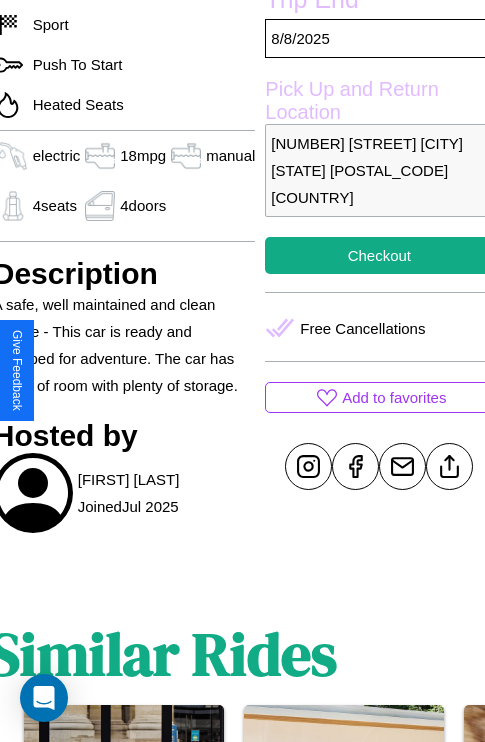 scroll, scrollTop: 408, scrollLeft: 80, axis: both 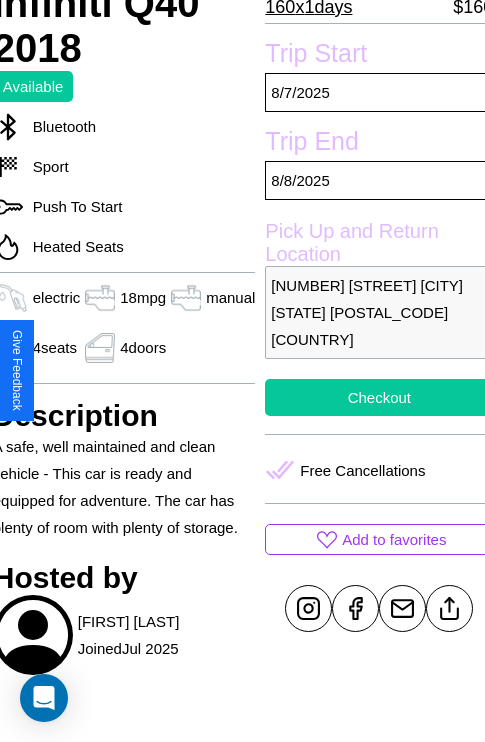 click on "Checkout" at bounding box center (379, 397) 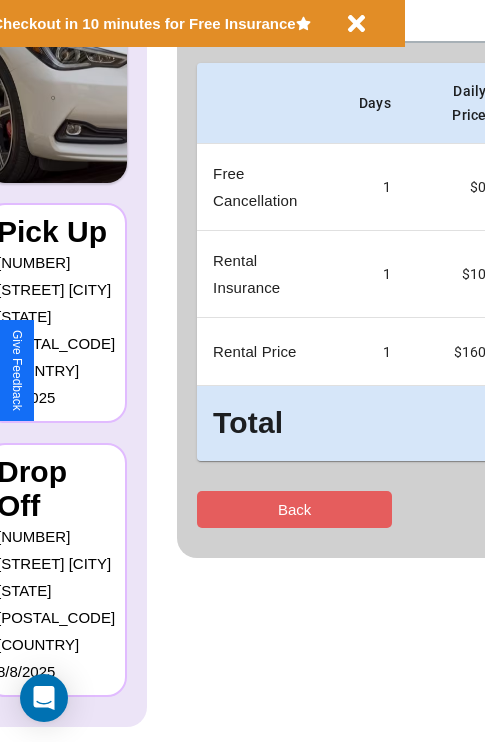 scroll, scrollTop: 0, scrollLeft: 0, axis: both 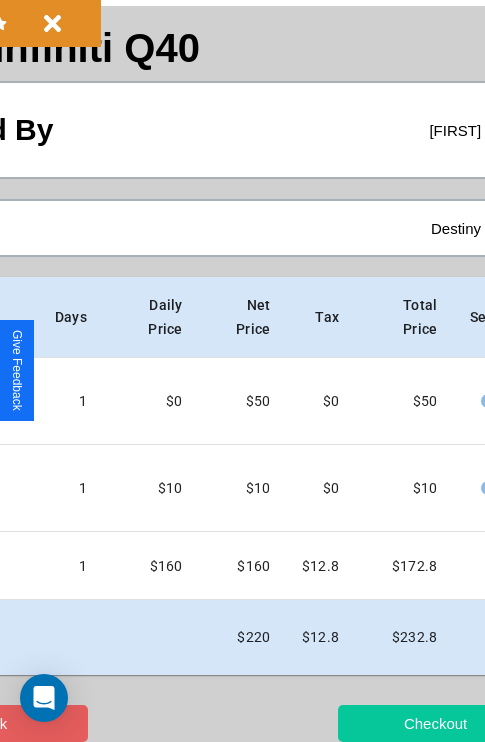click on "Checkout" at bounding box center (435, 723) 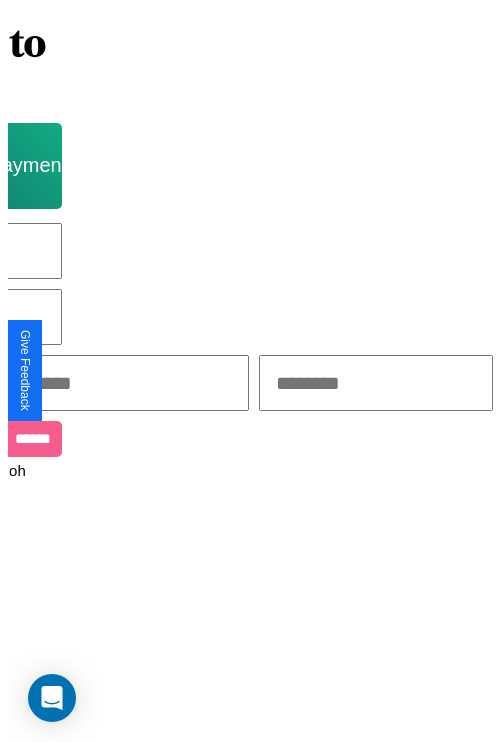 scroll, scrollTop: 0, scrollLeft: 0, axis: both 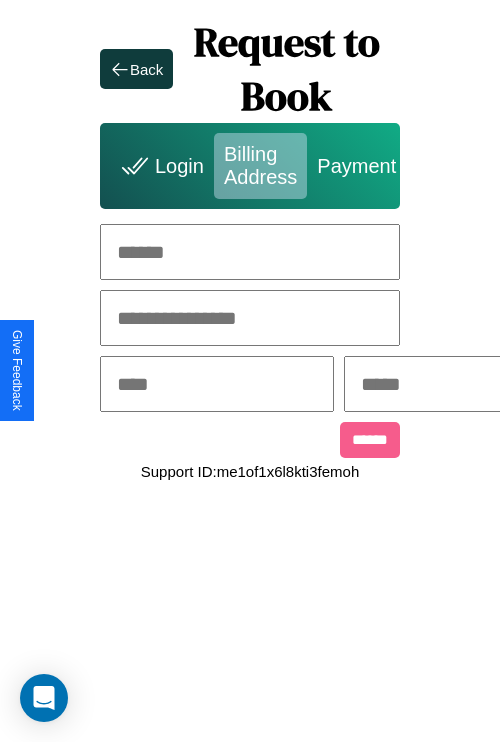 click at bounding box center [250, 252] 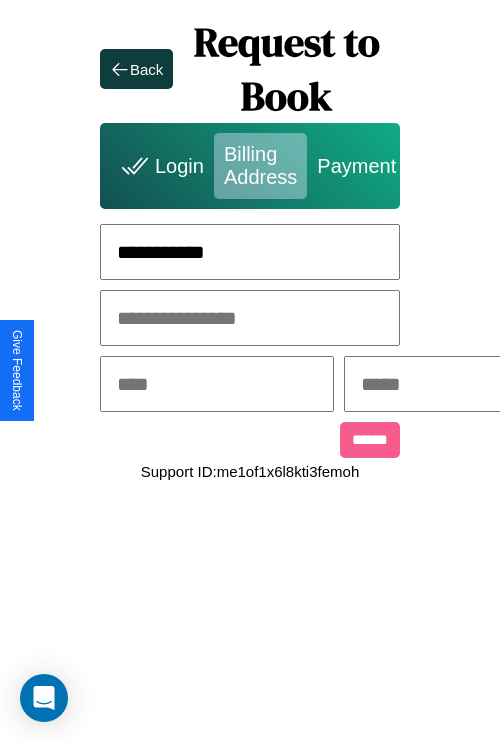 type on "**********" 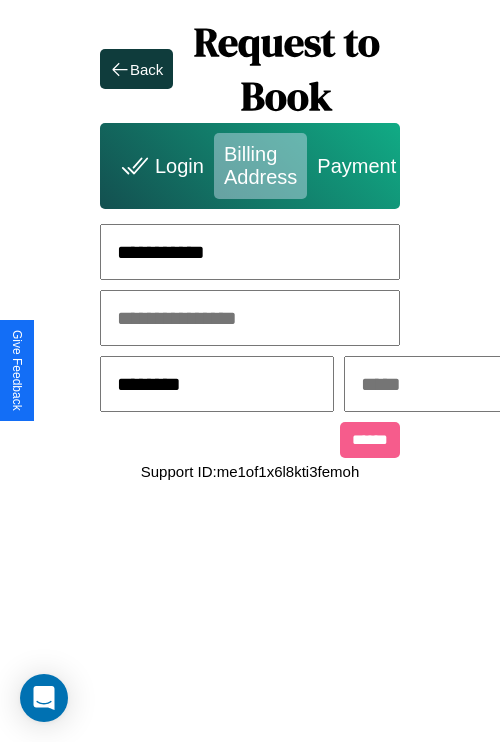 type on "********" 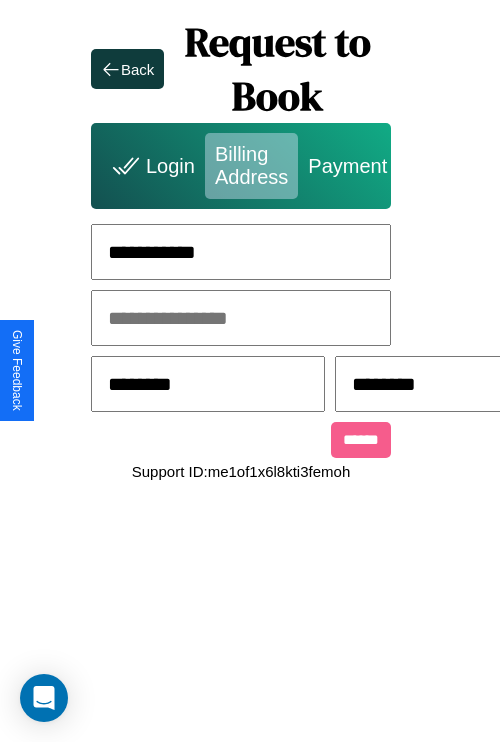 scroll, scrollTop: 0, scrollLeft: 517, axis: horizontal 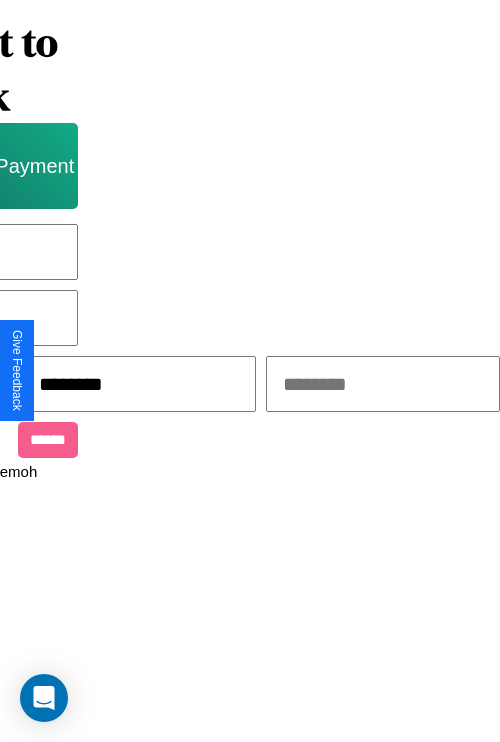 type on "********" 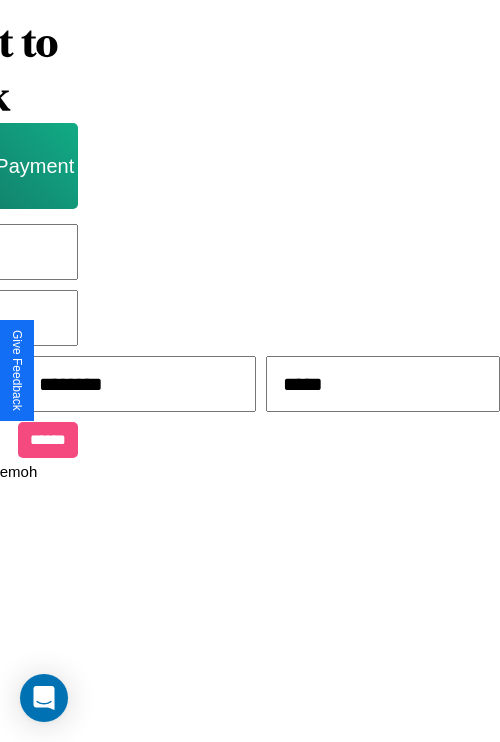 type on "*****" 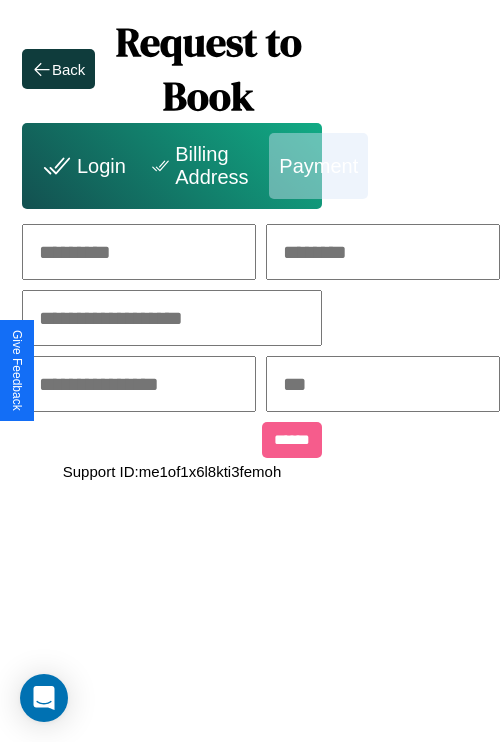 click at bounding box center (139, 252) 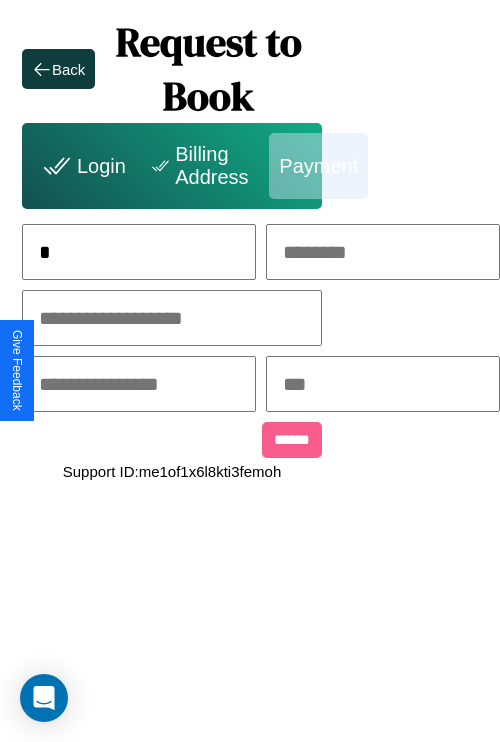 scroll, scrollTop: 0, scrollLeft: 131, axis: horizontal 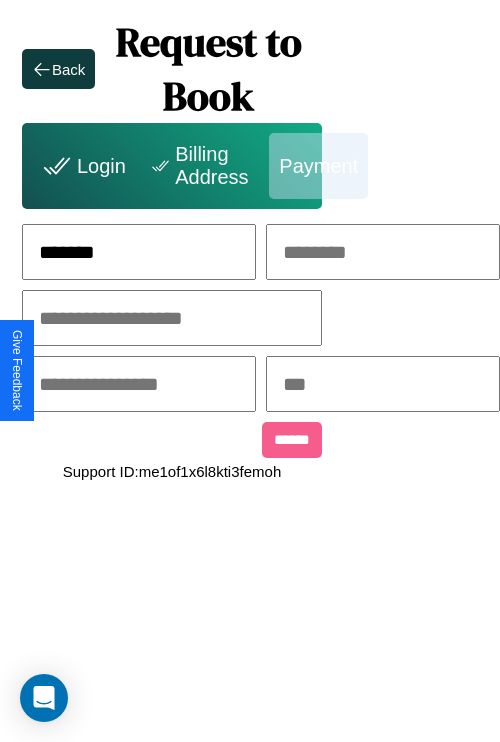 type on "*******" 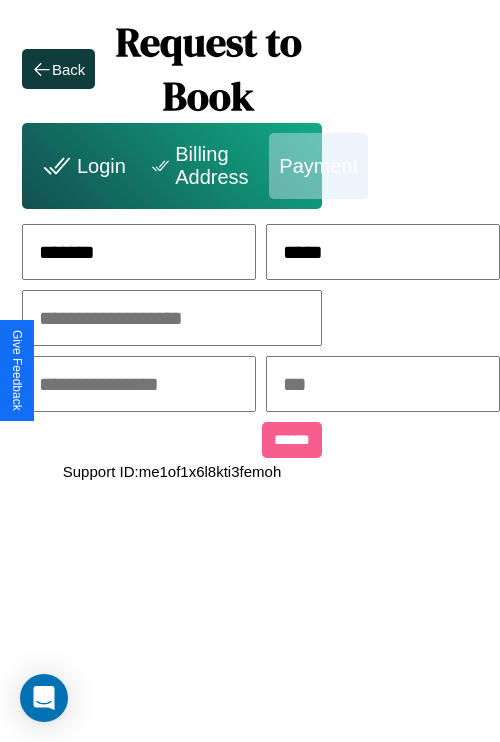 type on "*****" 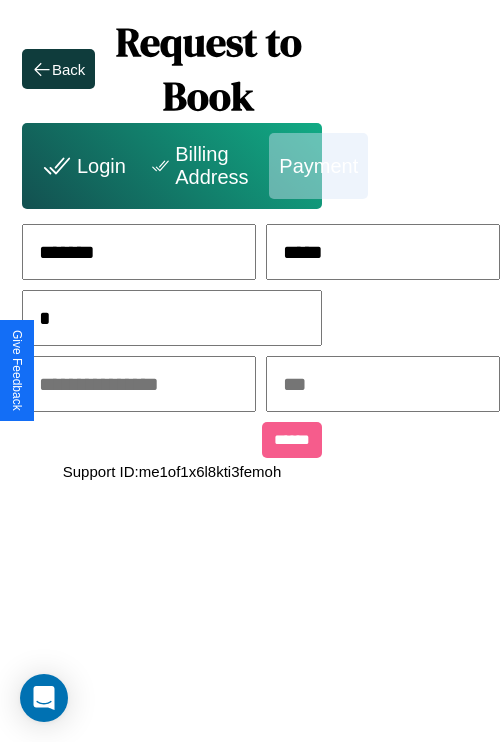 scroll, scrollTop: 0, scrollLeft: 128, axis: horizontal 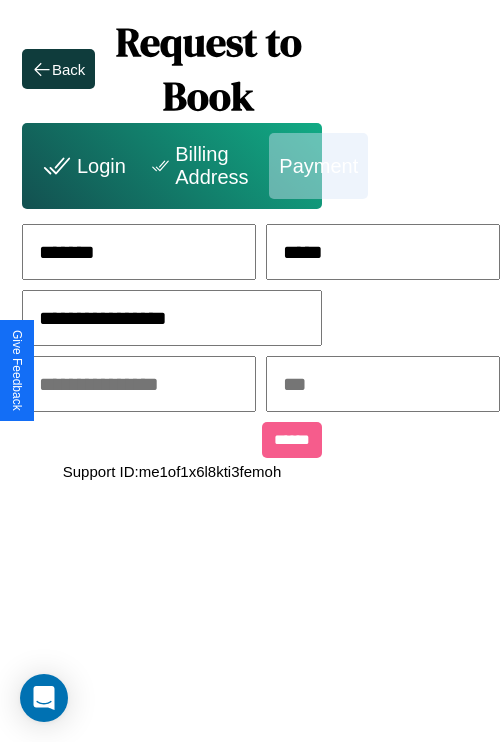 type on "**********" 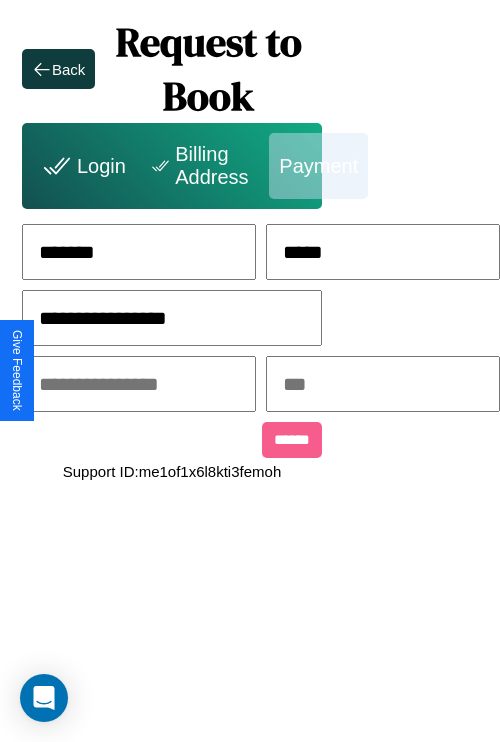 click at bounding box center (139, 384) 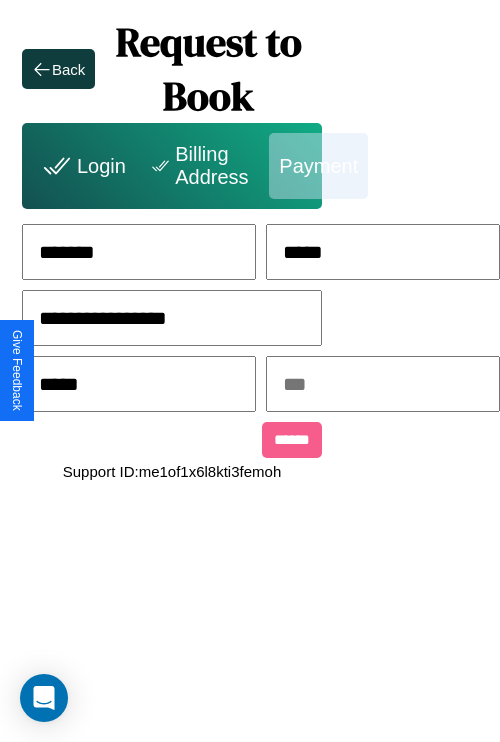 type on "*****" 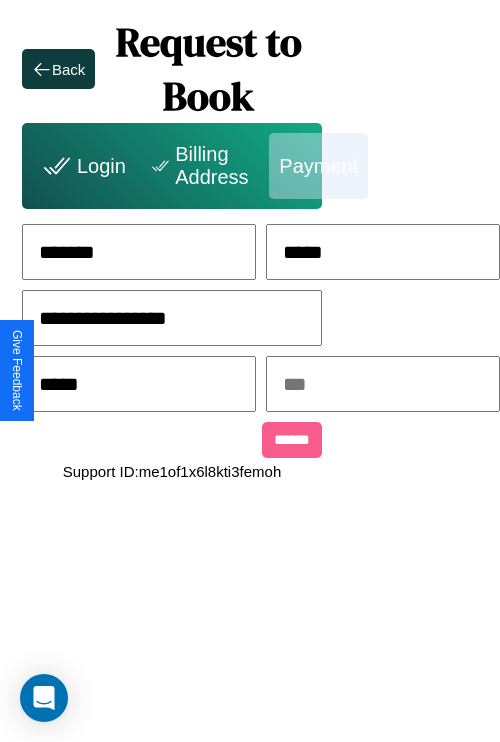 click at bounding box center [383, 384] 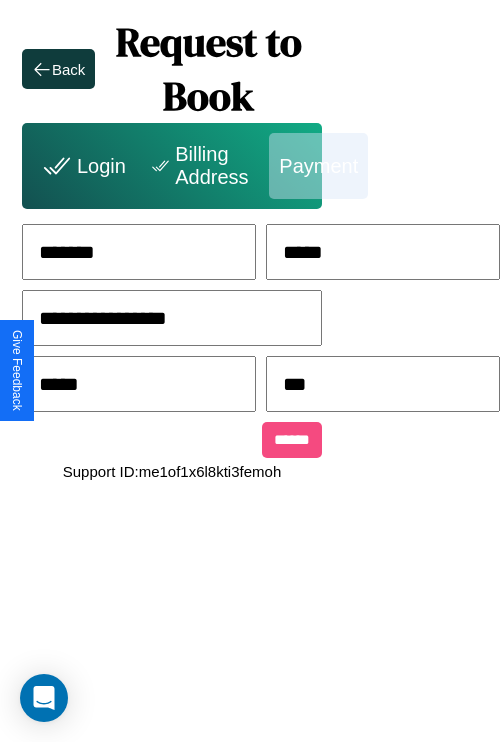type on "***" 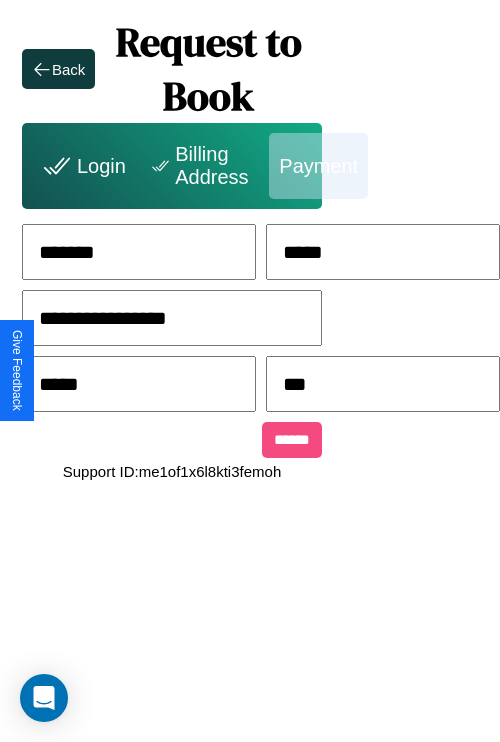 click on "******" at bounding box center (292, 440) 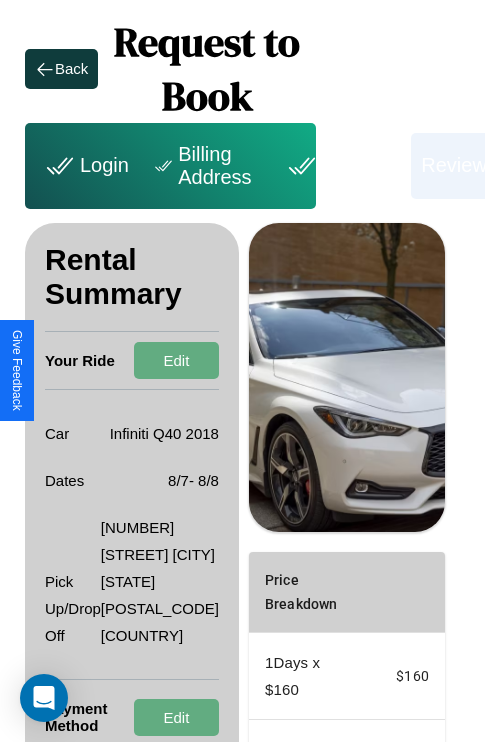 scroll, scrollTop: 355, scrollLeft: 72, axis: both 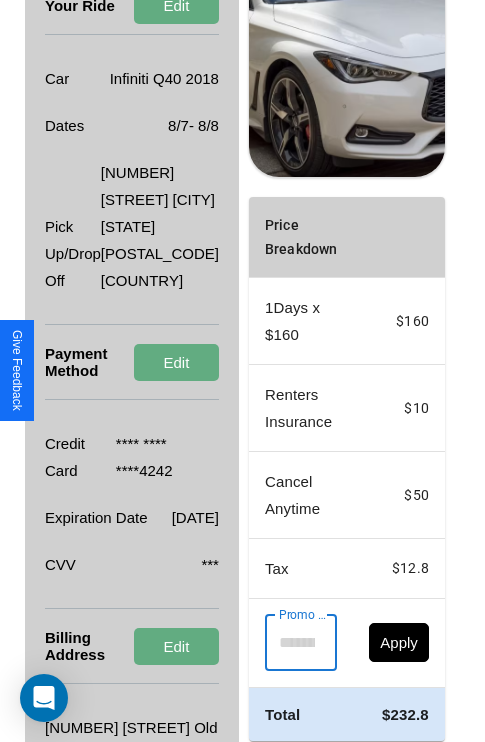 click on "Promo Code" at bounding box center [290, 643] 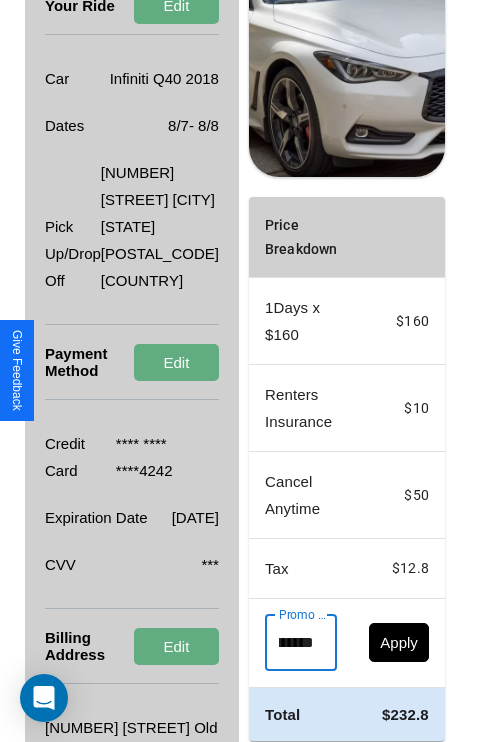 scroll, scrollTop: 0, scrollLeft: 71, axis: horizontal 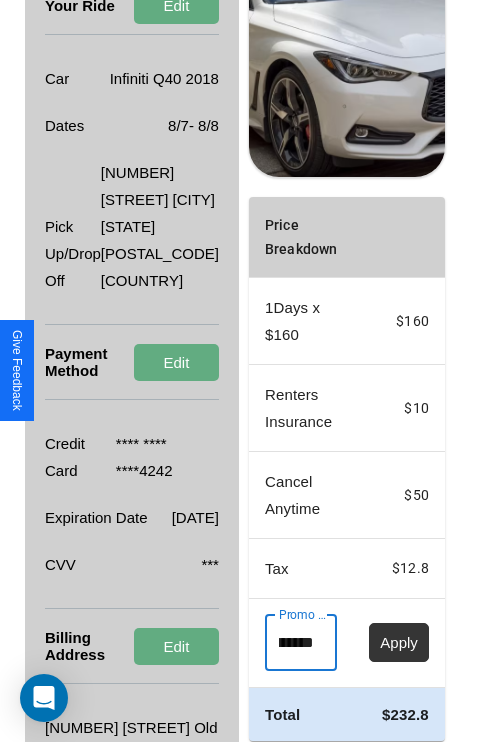 type on "**********" 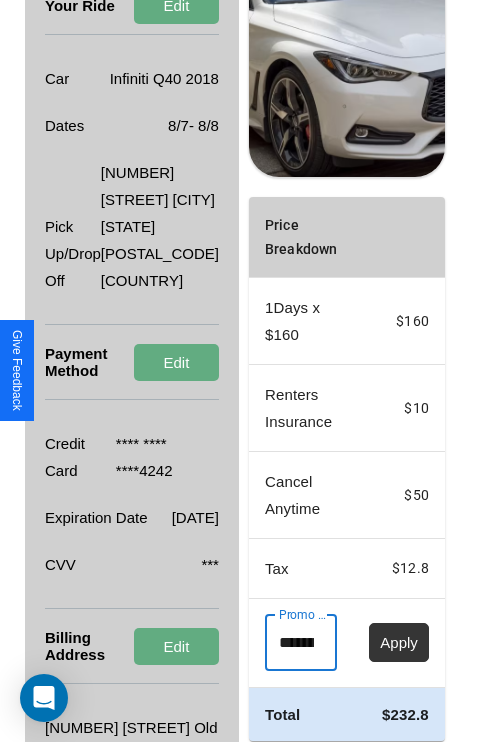 click on "Apply" at bounding box center (399, 642) 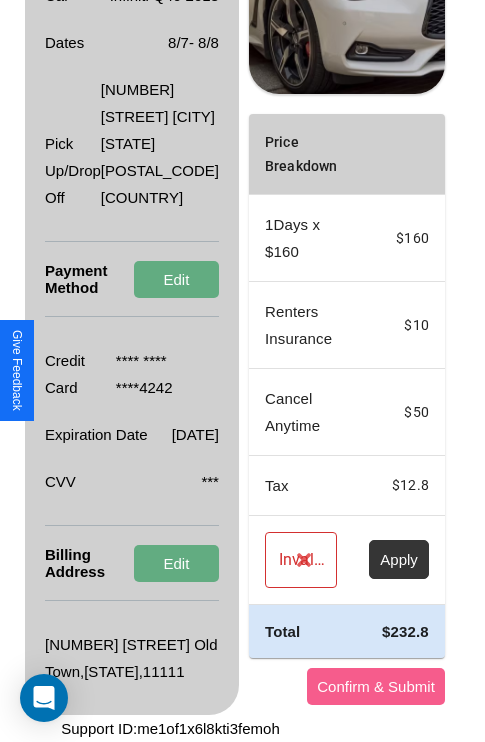 scroll, scrollTop: 509, scrollLeft: 72, axis: both 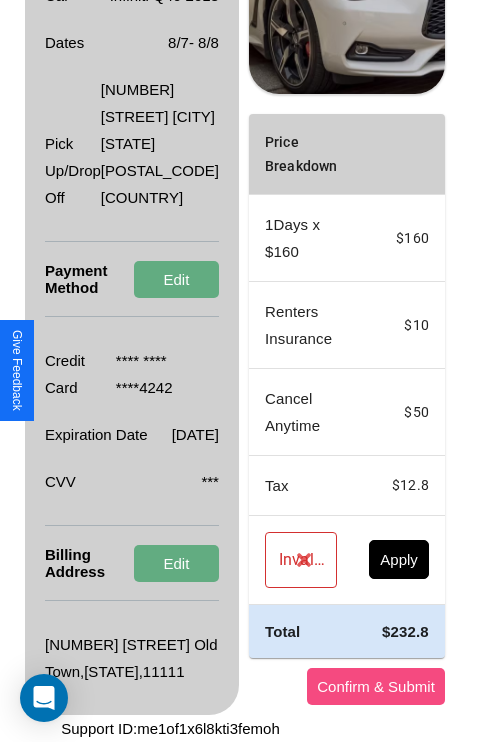 click on "Confirm & Submit" at bounding box center (376, 686) 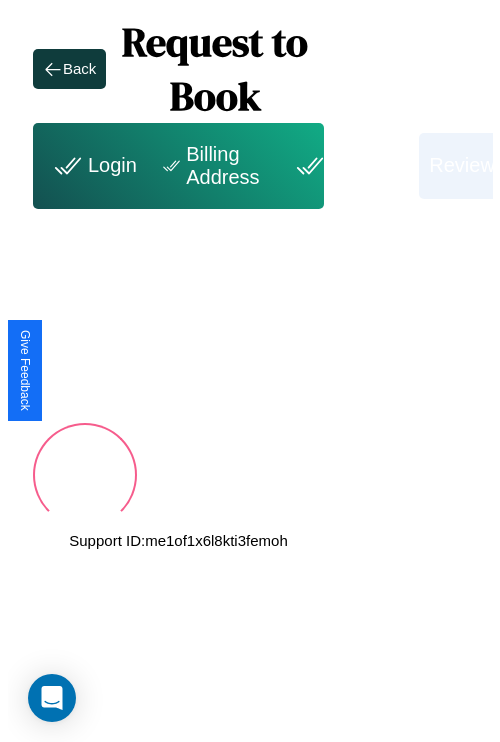 scroll, scrollTop: 0, scrollLeft: 72, axis: horizontal 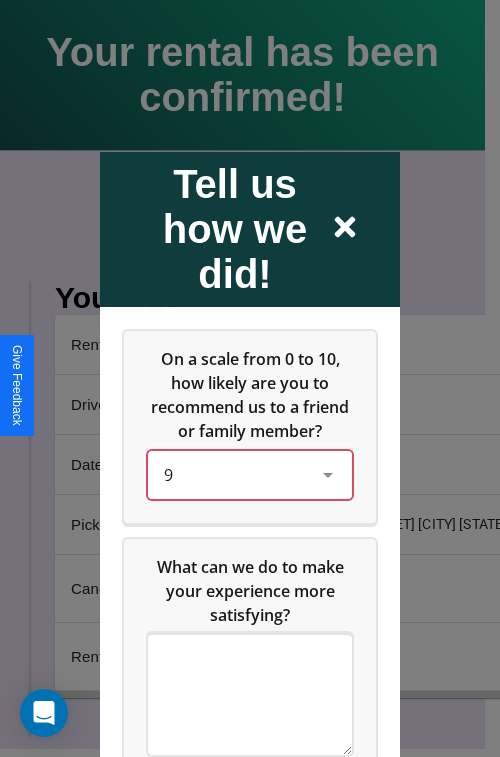 click on "9" at bounding box center [234, 474] 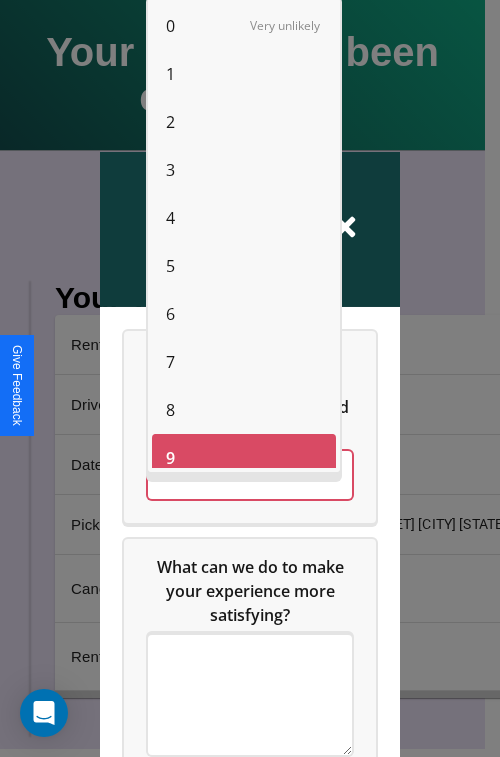 scroll, scrollTop: 14, scrollLeft: 0, axis: vertical 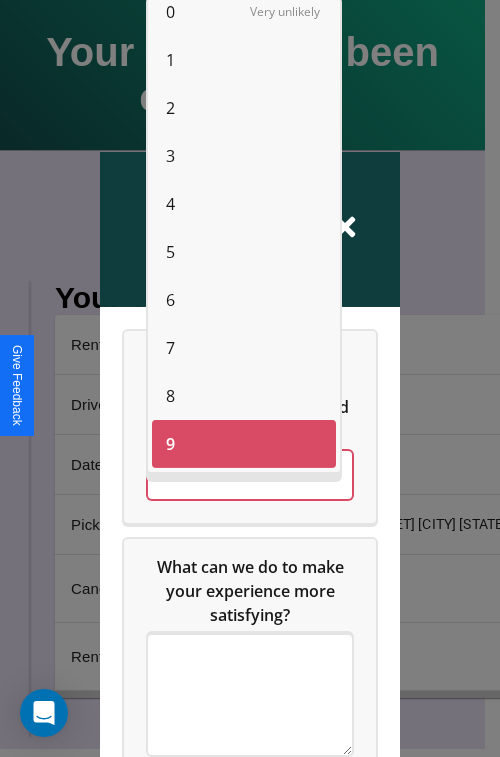 click on "3" at bounding box center [170, 156] 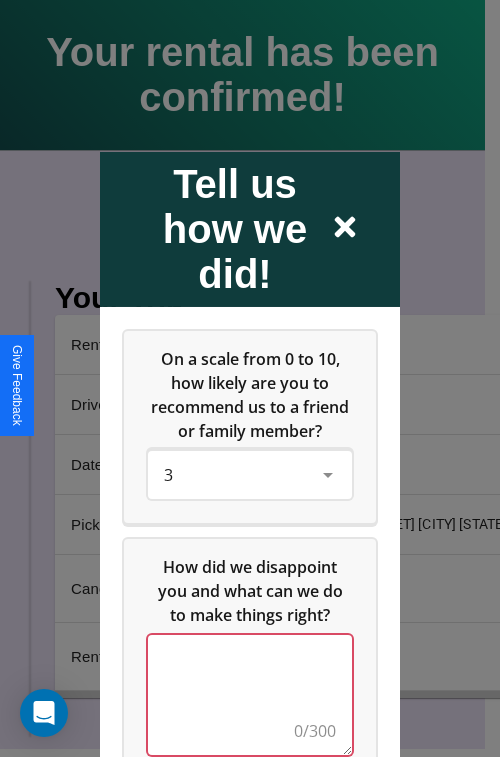 click at bounding box center [250, 694] 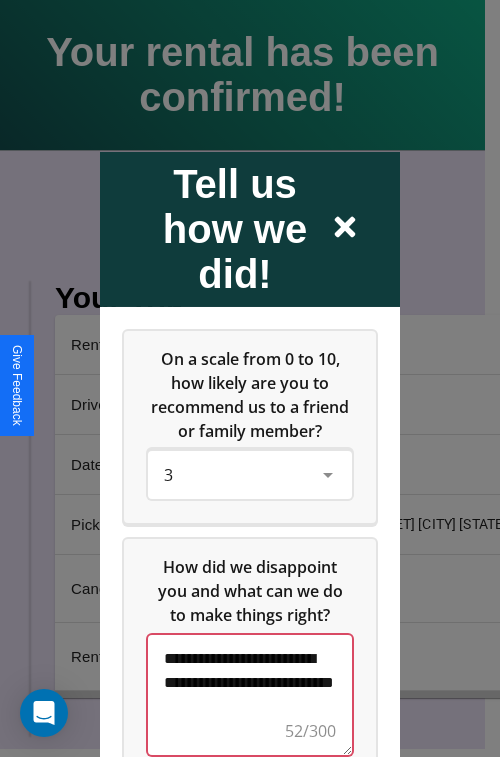 scroll, scrollTop: 5, scrollLeft: 0, axis: vertical 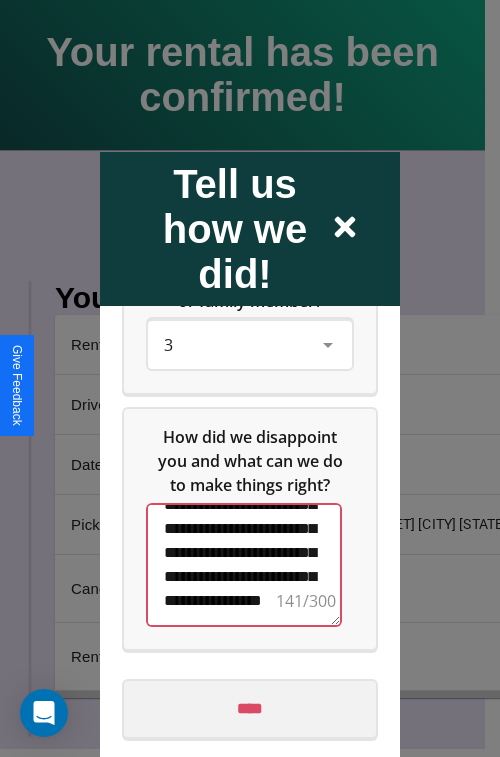 type on "**********" 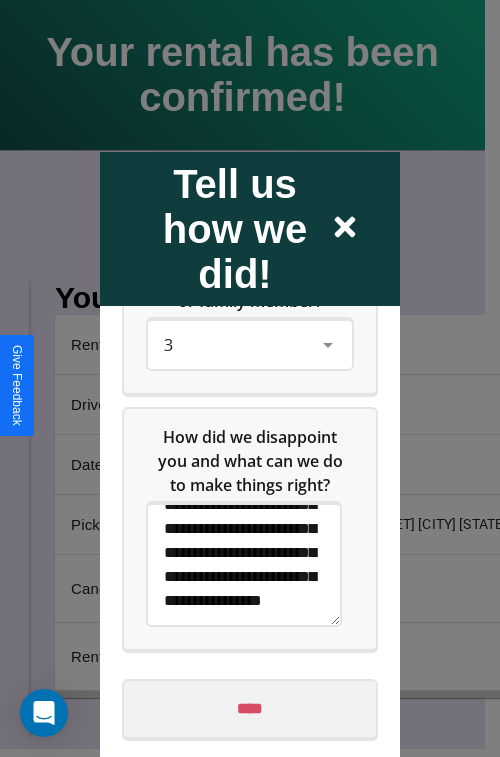 click on "****" at bounding box center [250, 708] 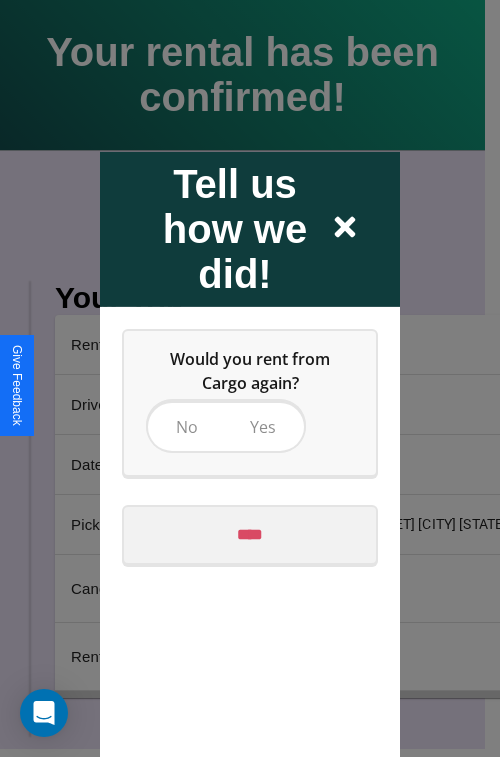 scroll, scrollTop: 0, scrollLeft: 0, axis: both 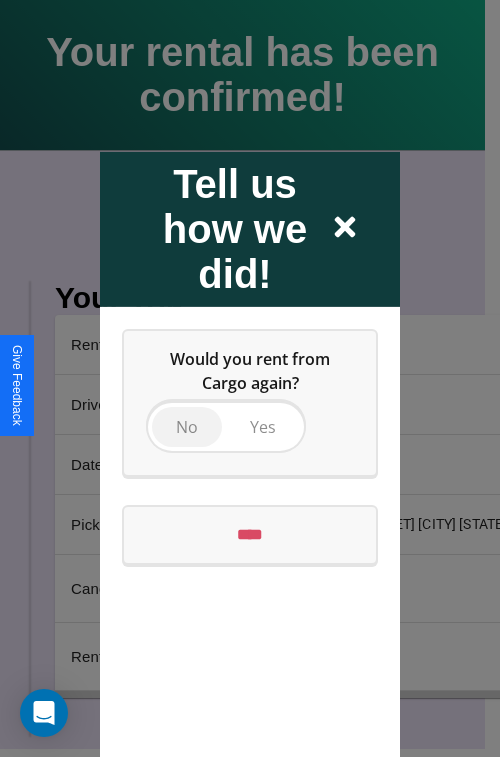 click on "No" at bounding box center (187, 426) 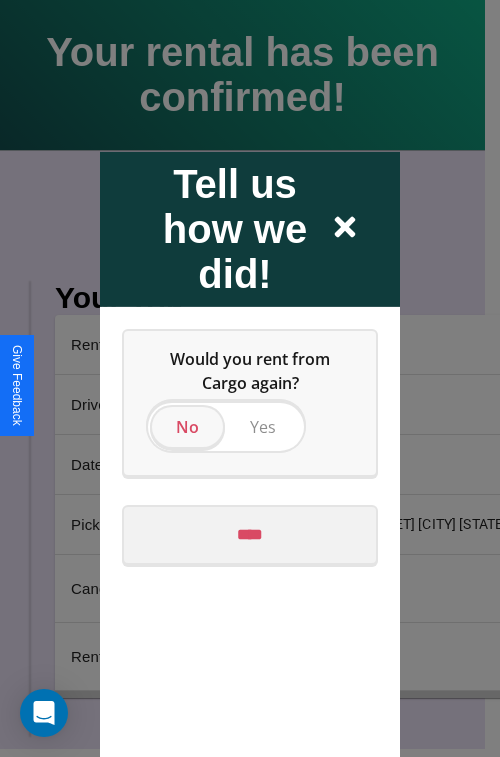 click on "****" at bounding box center (250, 534) 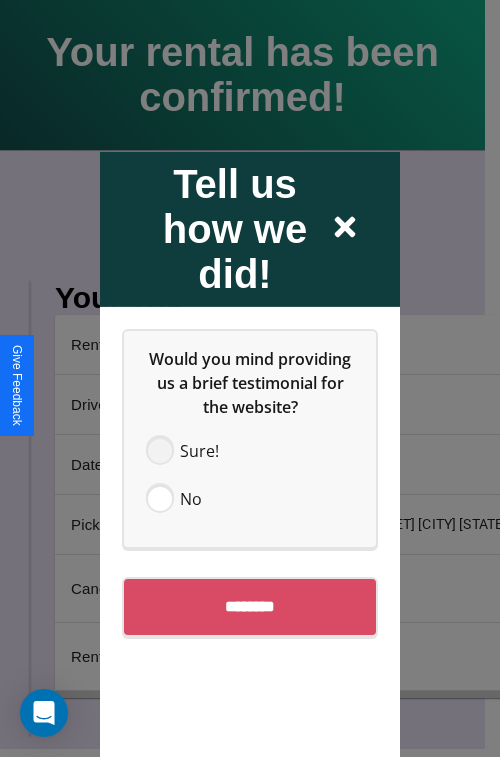 click at bounding box center (160, 450) 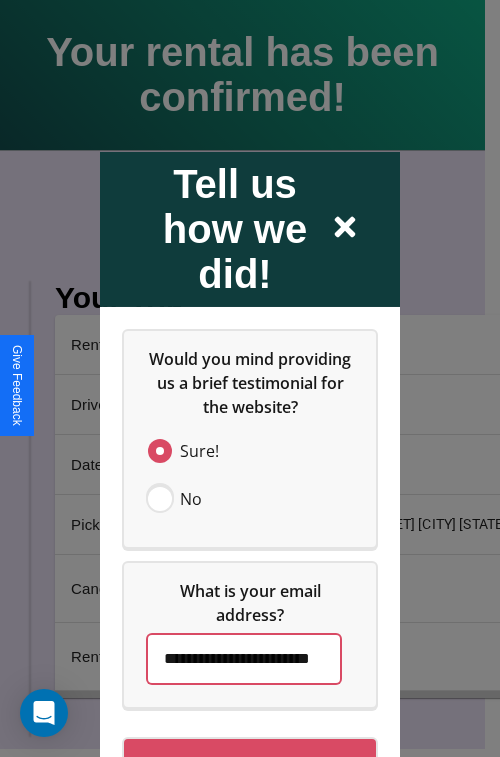 scroll, scrollTop: 0, scrollLeft: 40, axis: horizontal 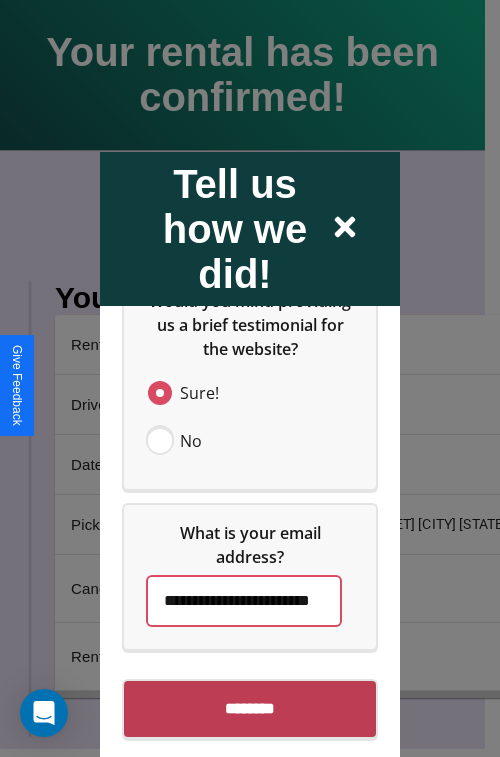 type on "**********" 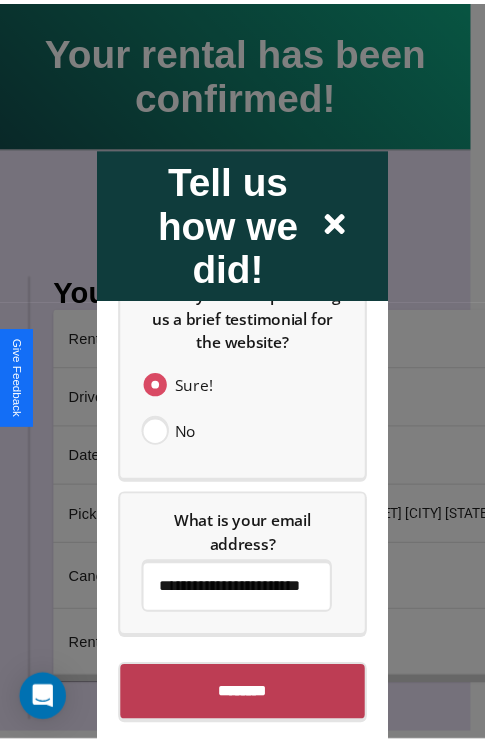 scroll, scrollTop: 0, scrollLeft: 0, axis: both 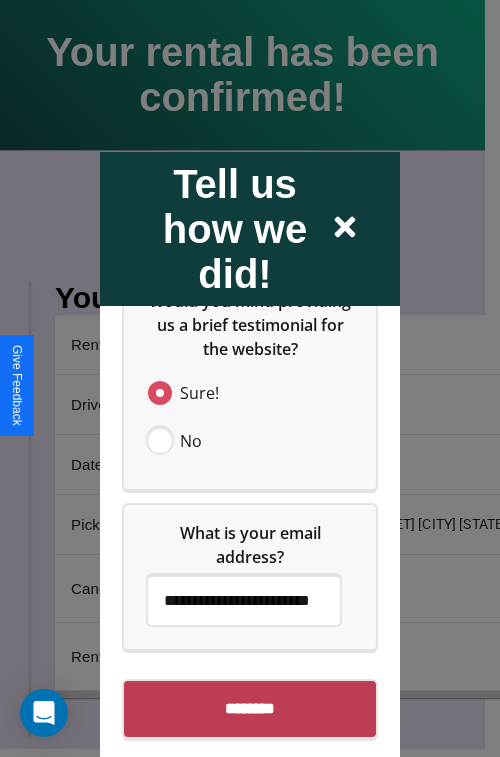 click on "********" at bounding box center (250, 708) 